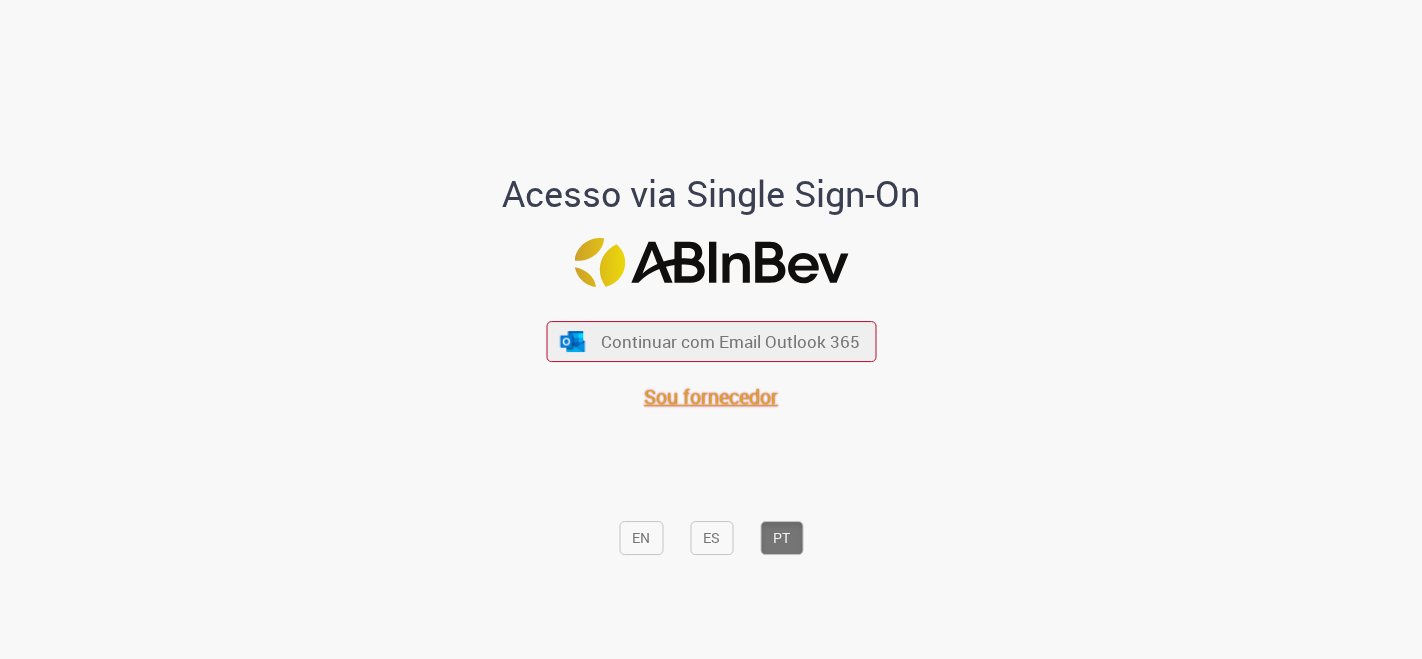 scroll, scrollTop: 0, scrollLeft: 0, axis: both 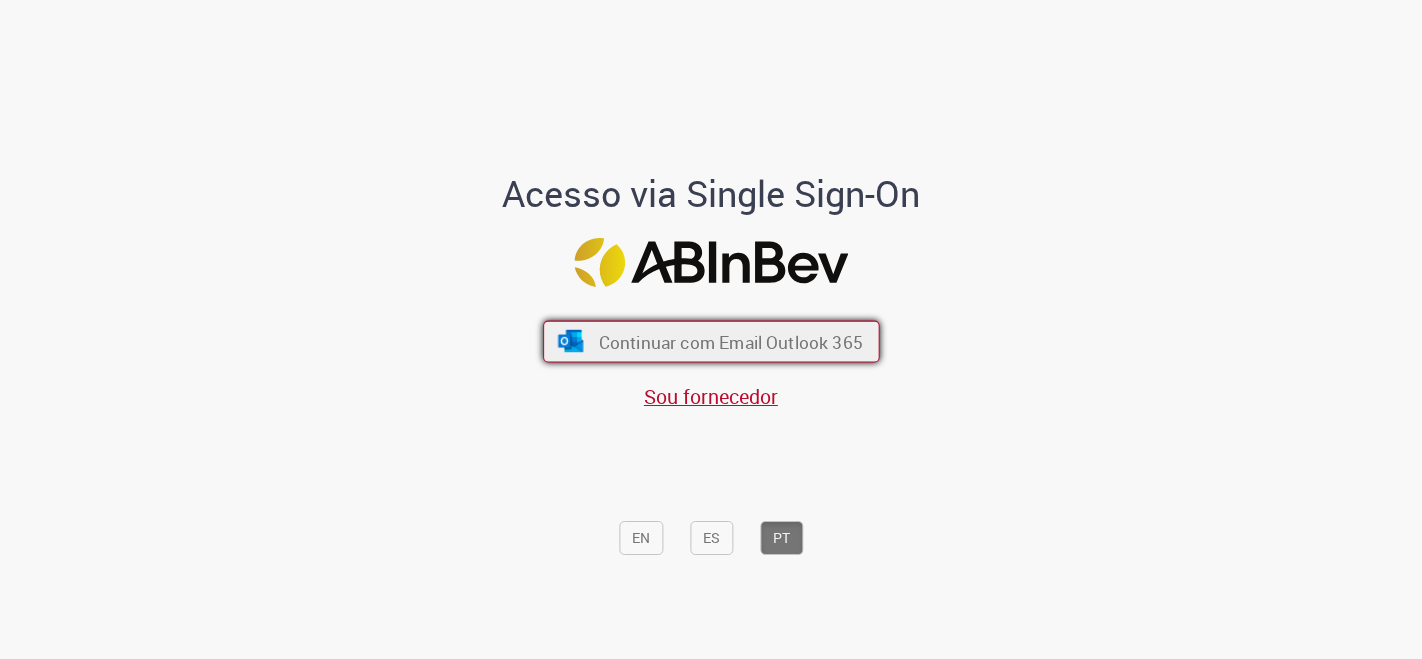 click on "Continuar com Email Outlook 365" at bounding box center (730, 341) 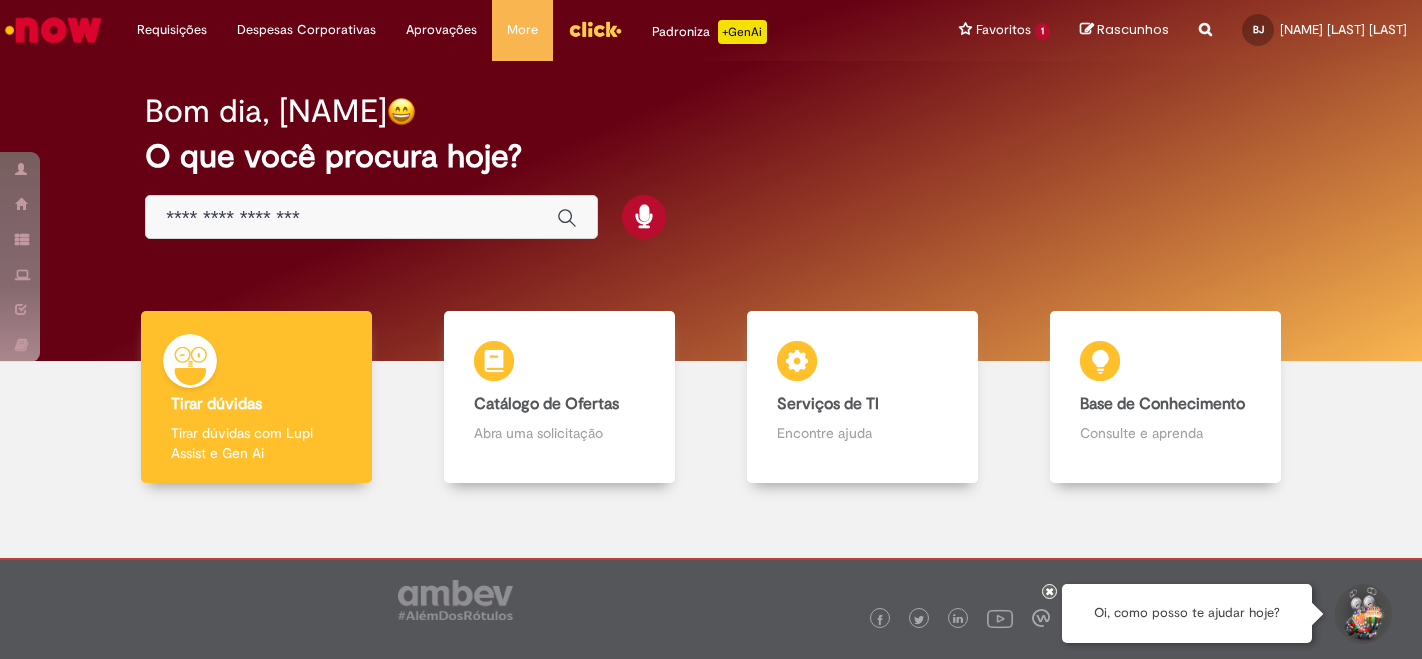 scroll, scrollTop: 0, scrollLeft: 0, axis: both 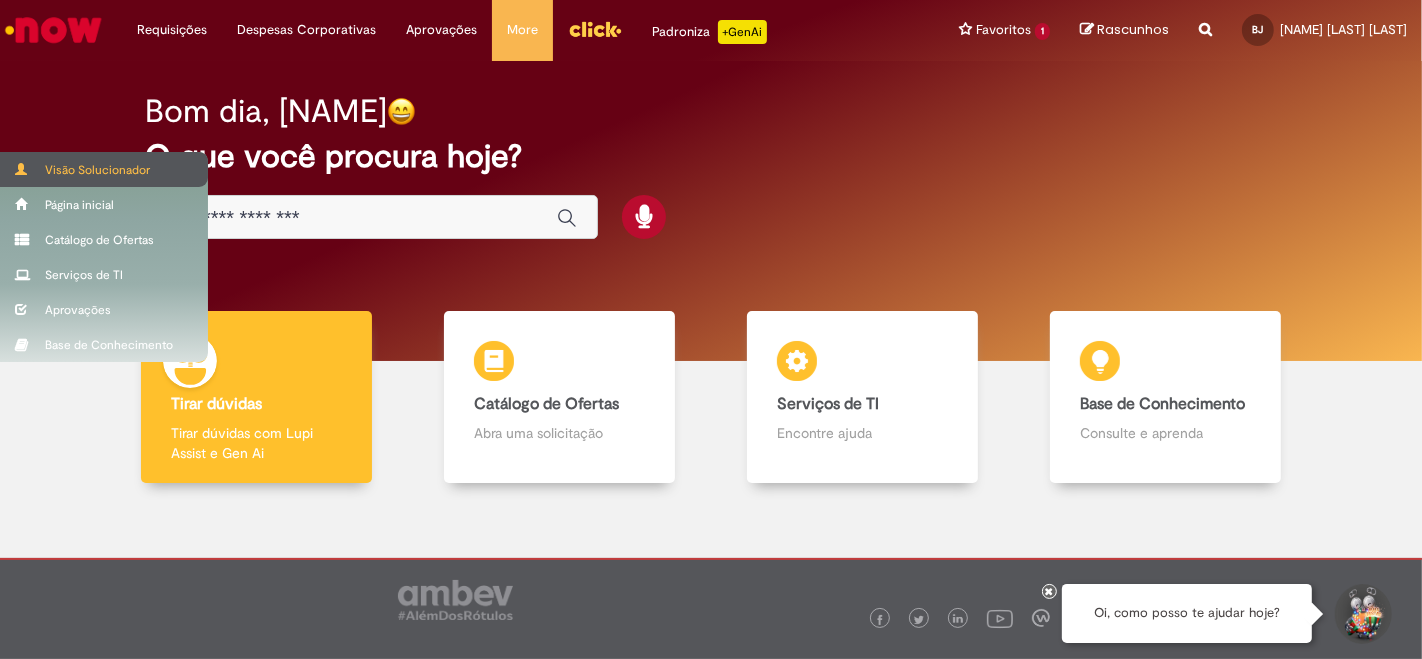 click on "Visão Solucionador" at bounding box center [104, 169] 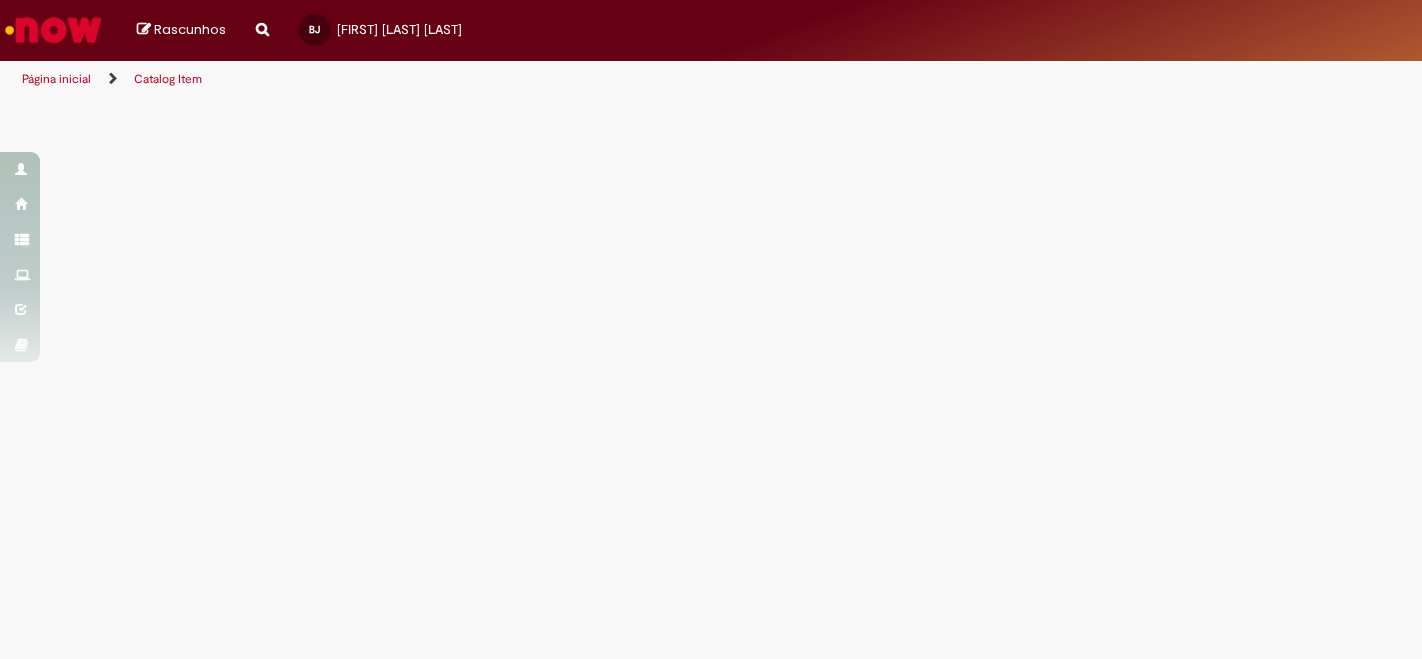 scroll, scrollTop: 0, scrollLeft: 0, axis: both 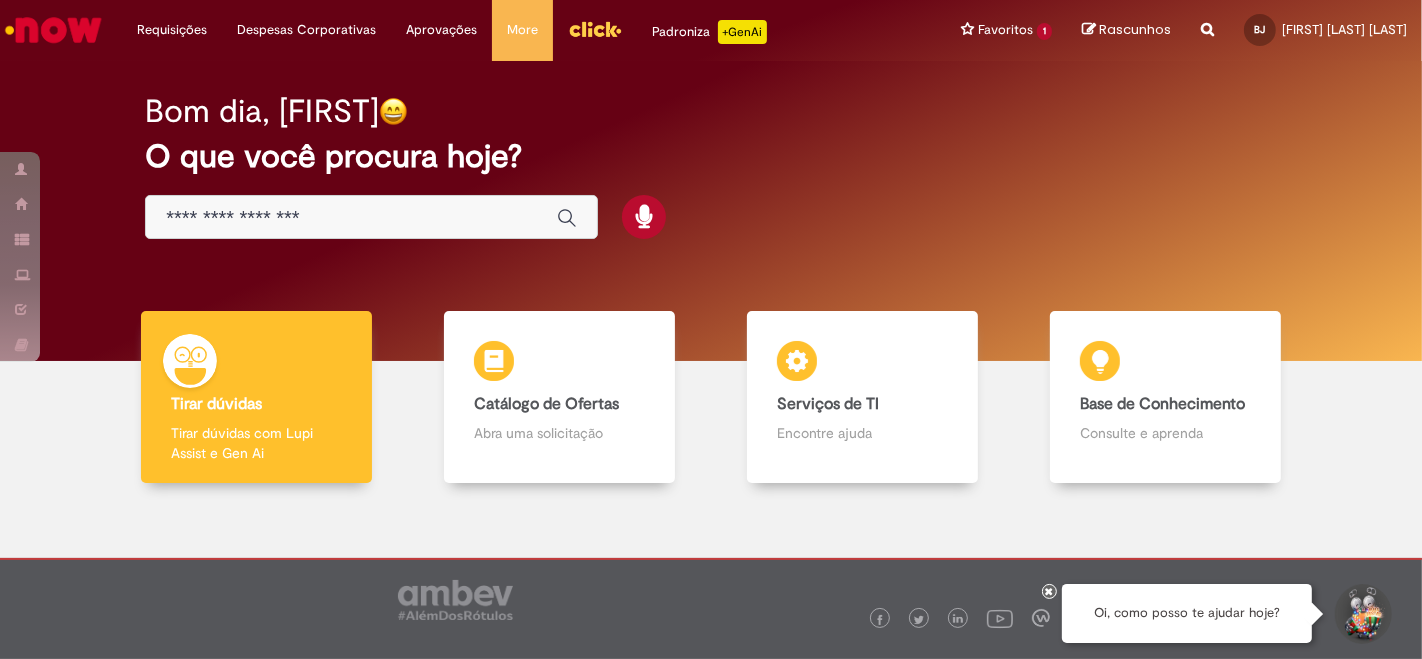 click at bounding box center [351, 218] 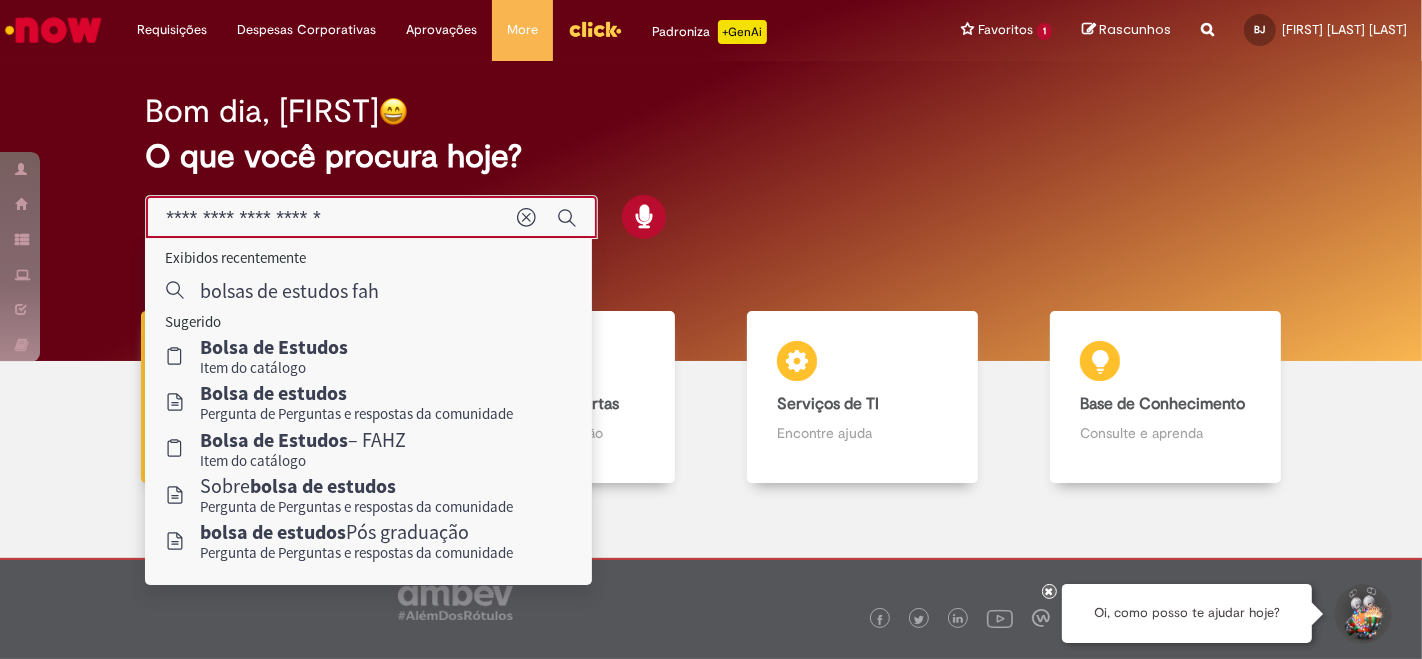 type on "**********" 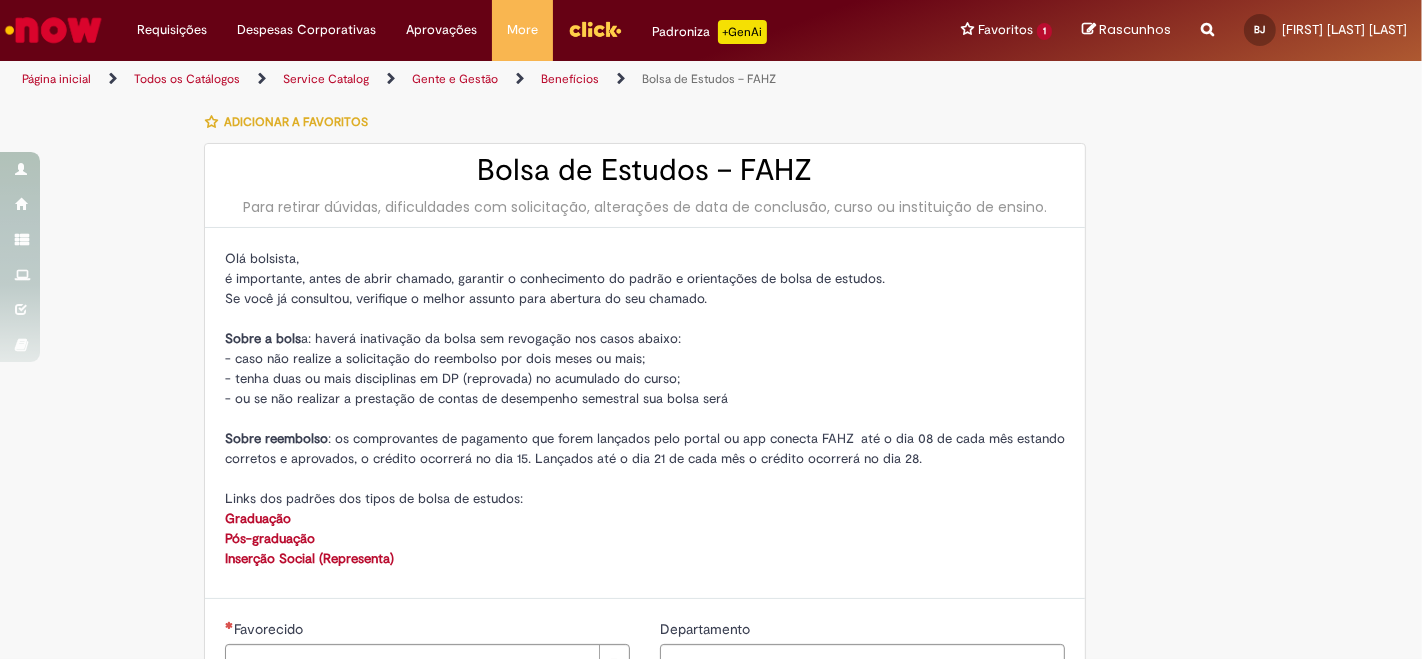 type on "********" 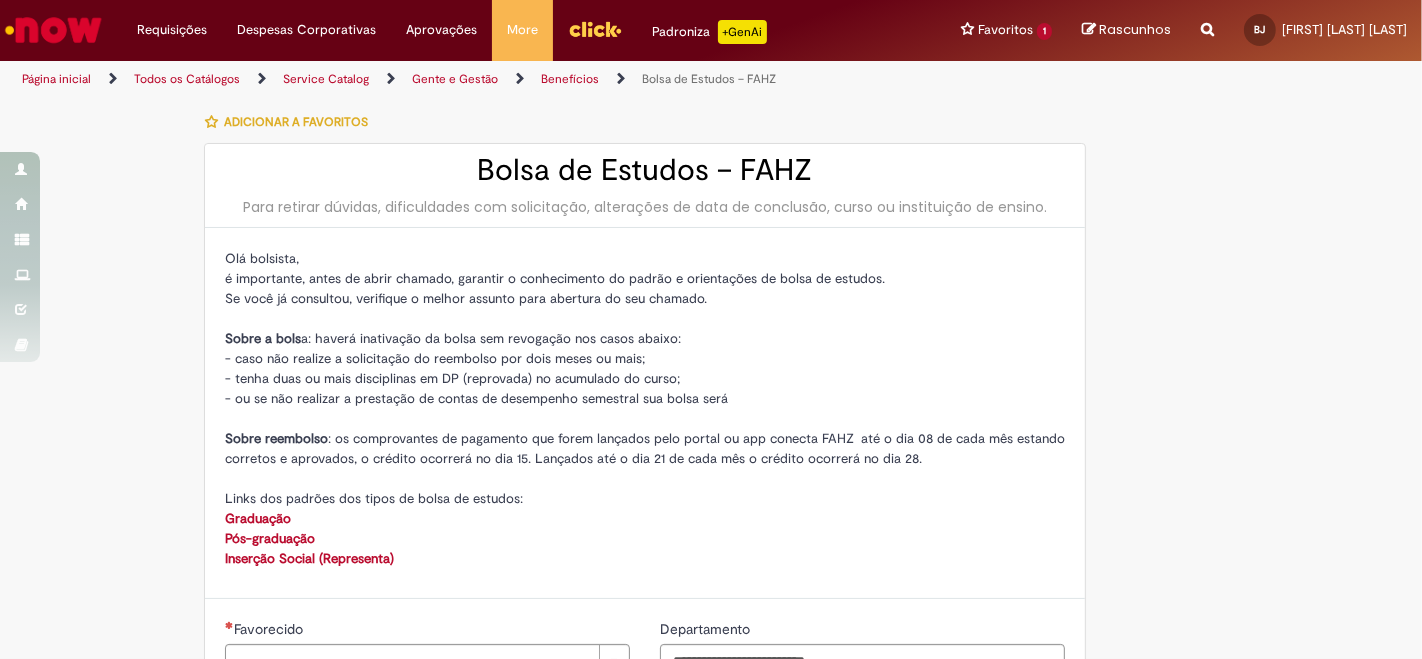 type on "**********" 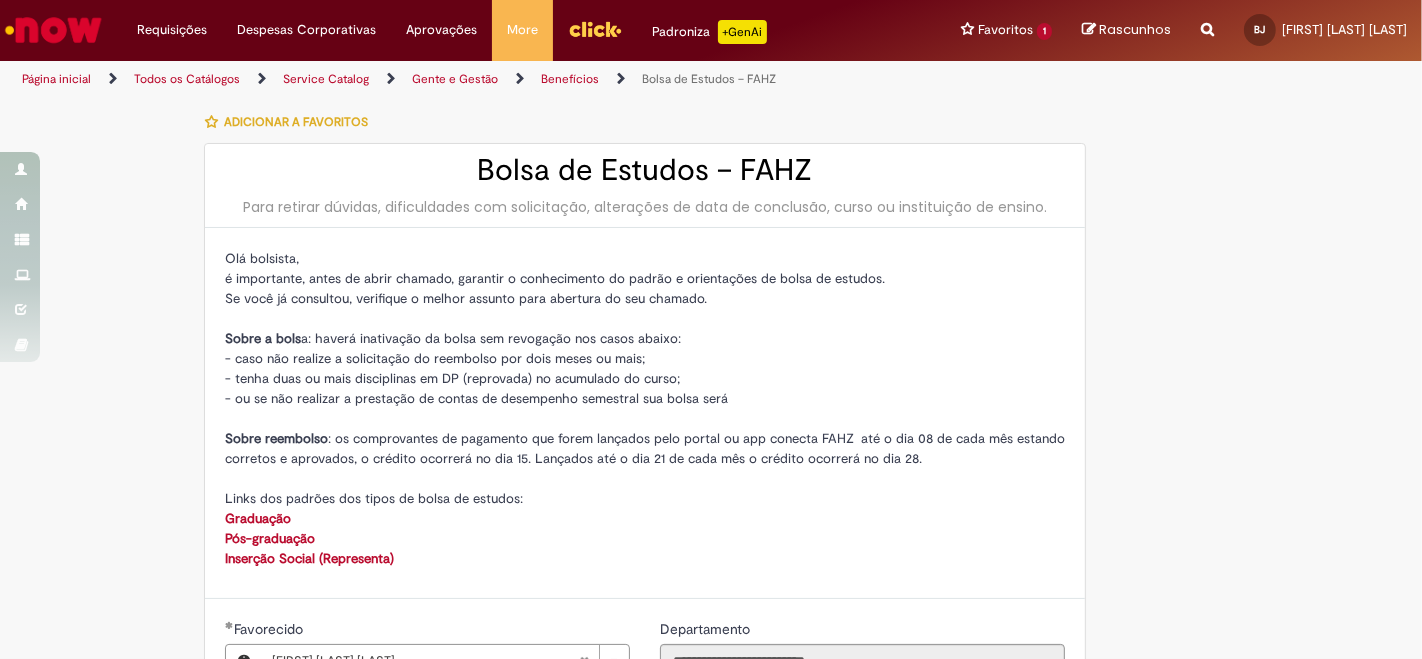 type on "**********" 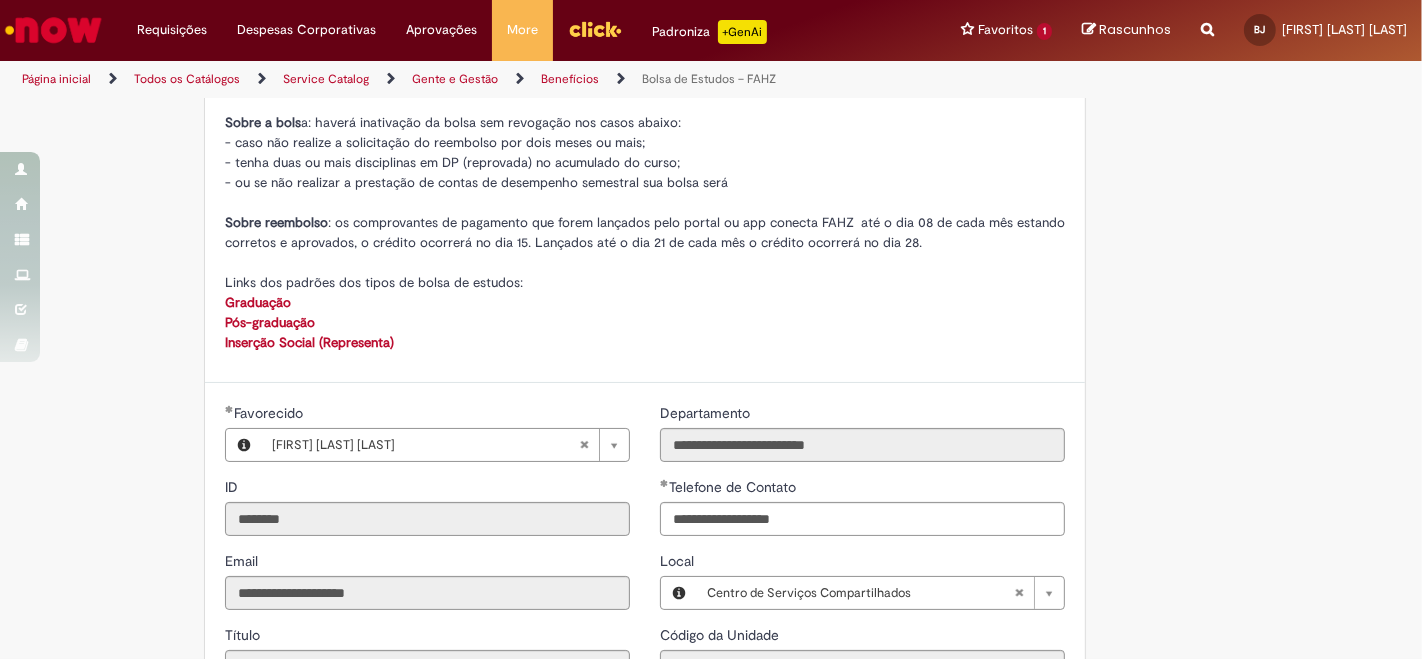 scroll, scrollTop: 222, scrollLeft: 0, axis: vertical 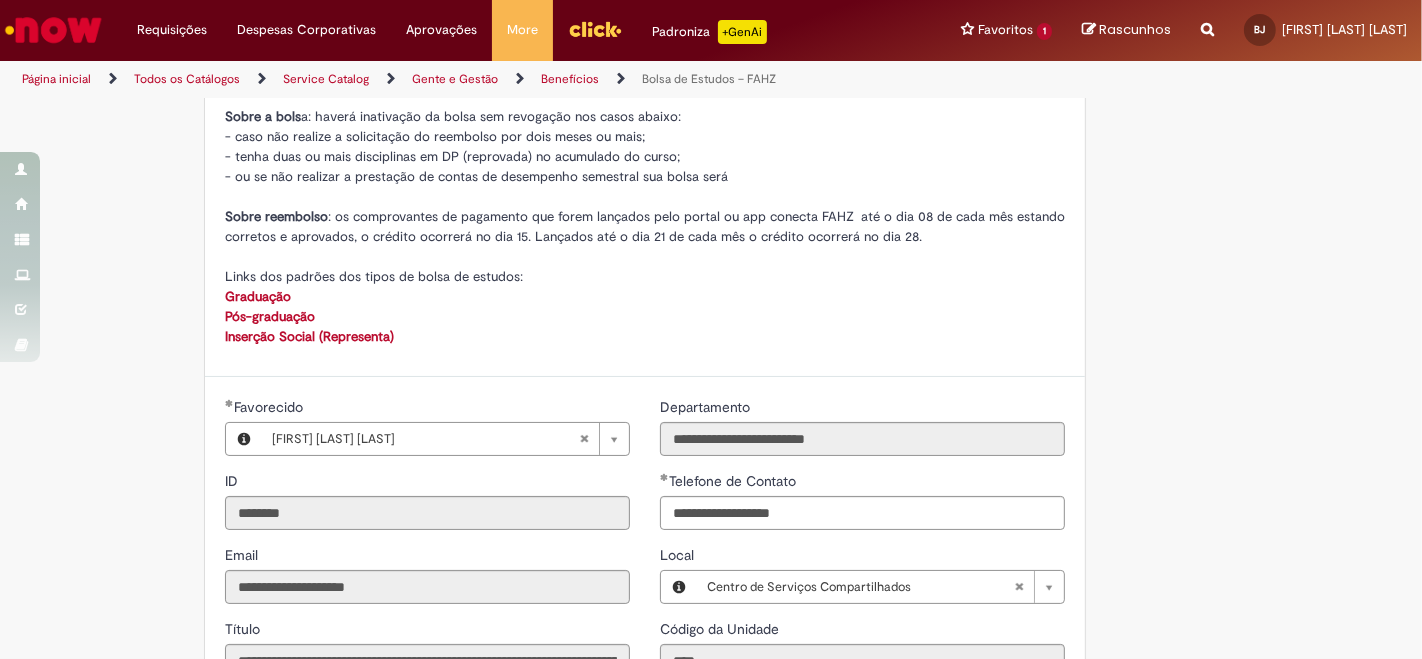 click on "Inserção Social (Representa)" at bounding box center [309, 336] 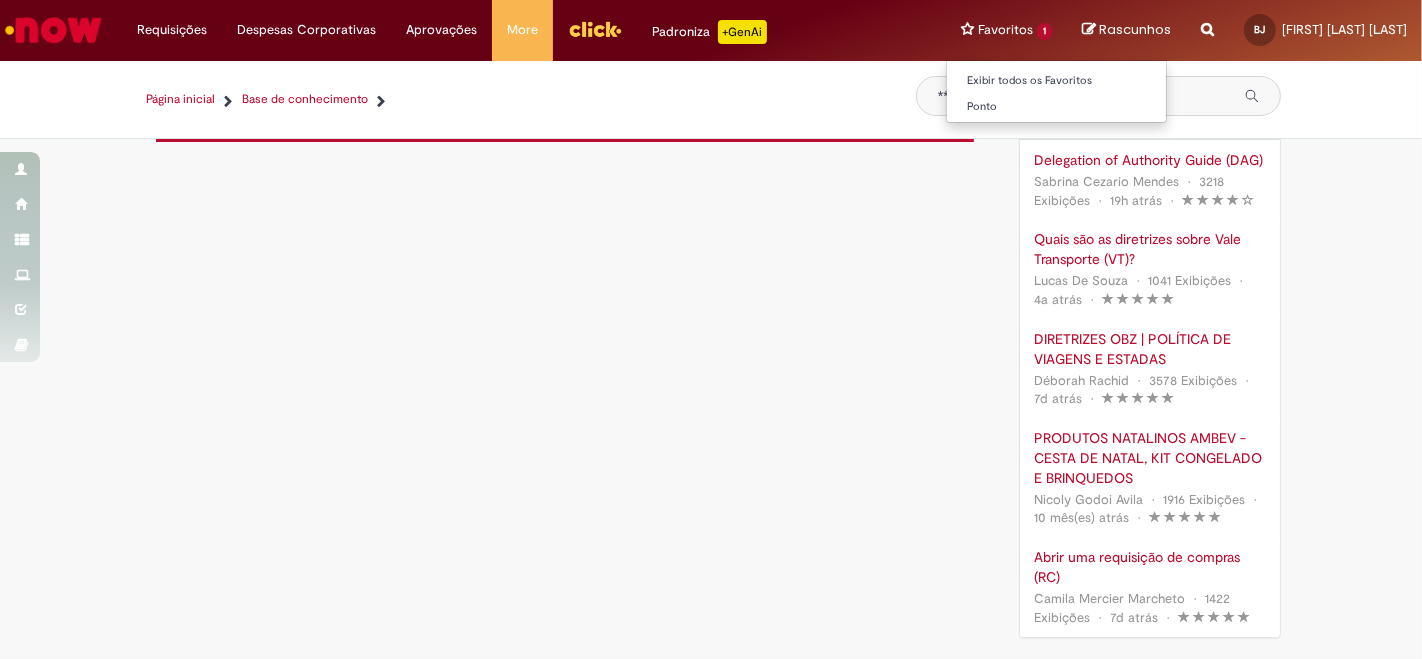 scroll, scrollTop: 0, scrollLeft: 0, axis: both 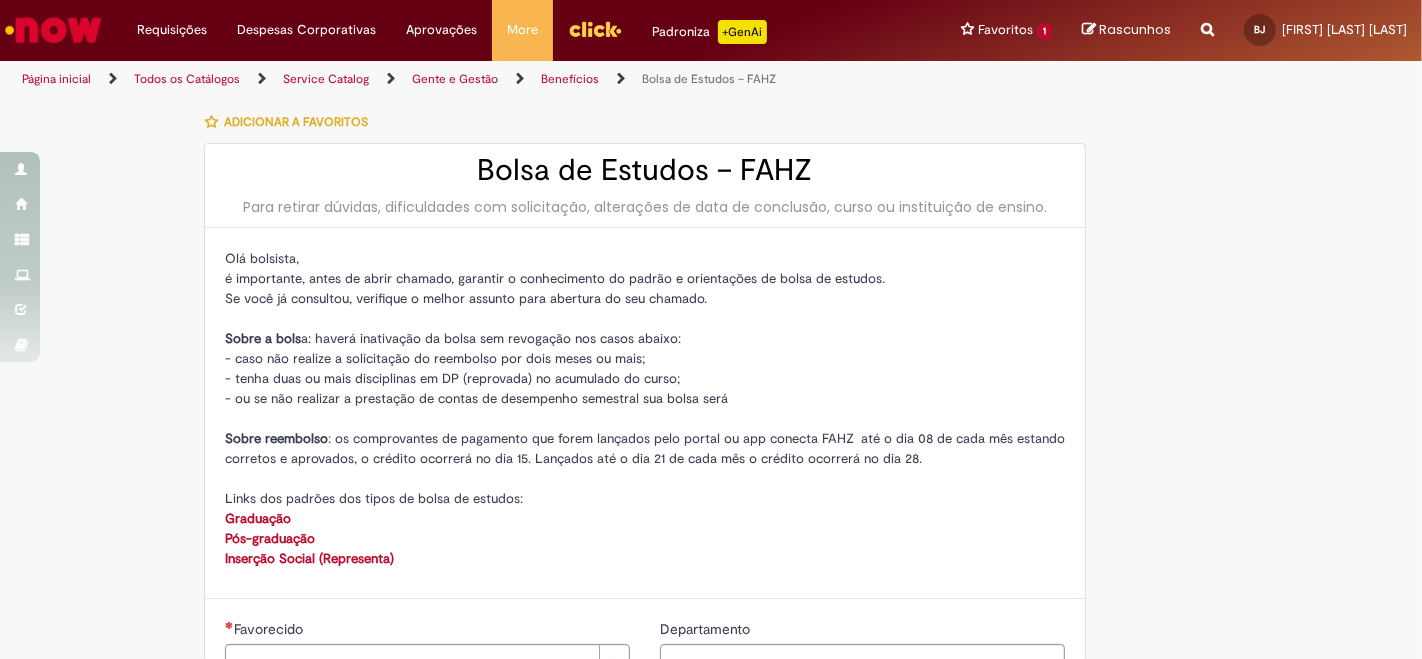 type on "********" 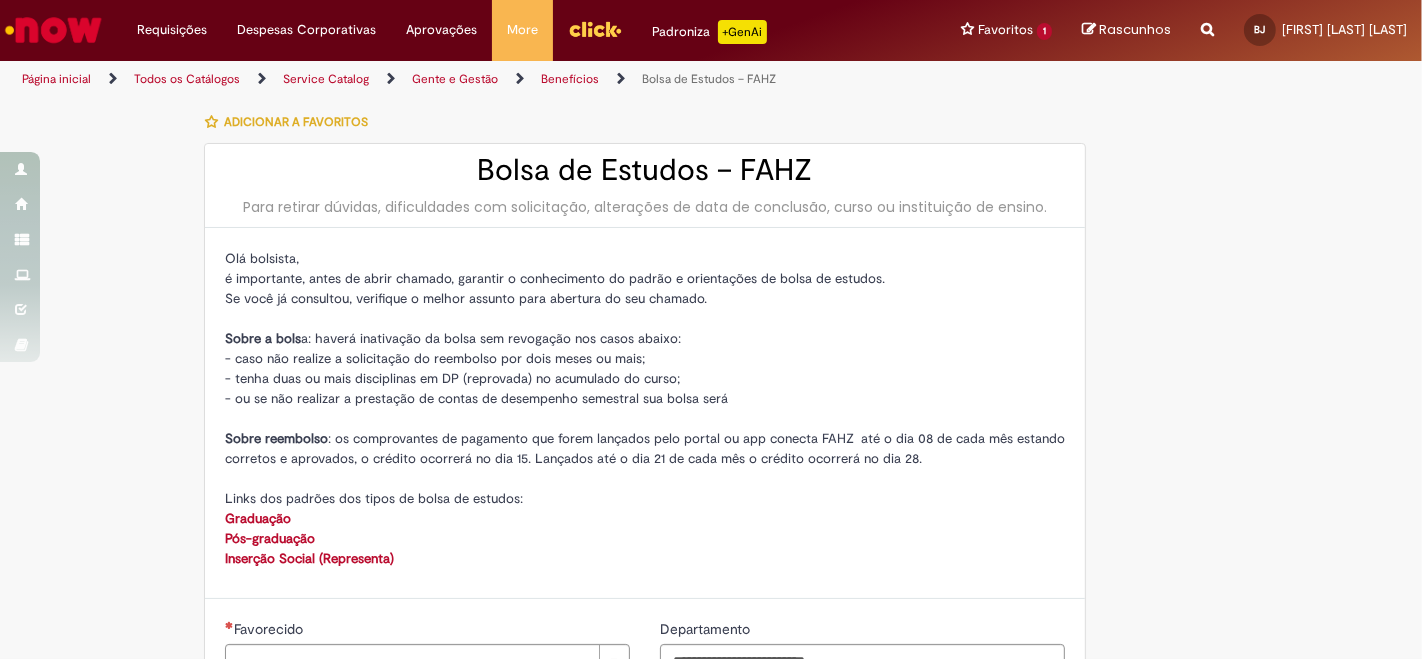 type on "**********" 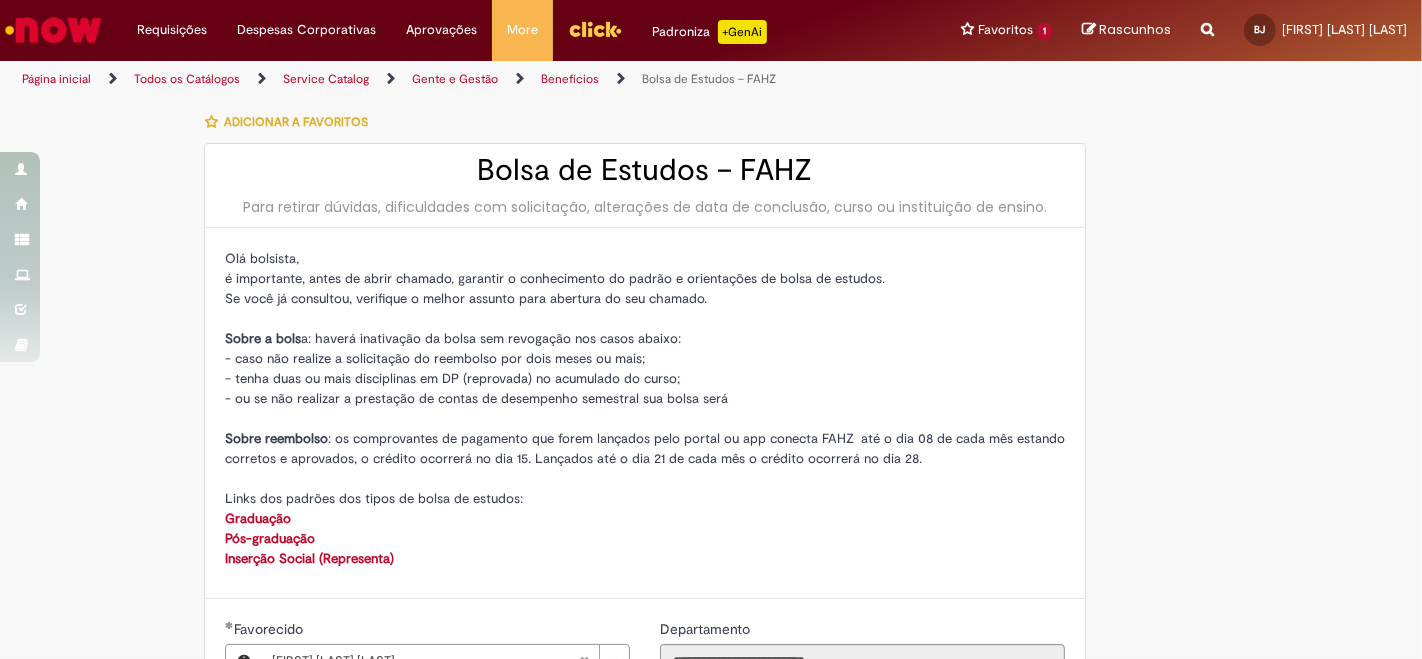 type on "**********" 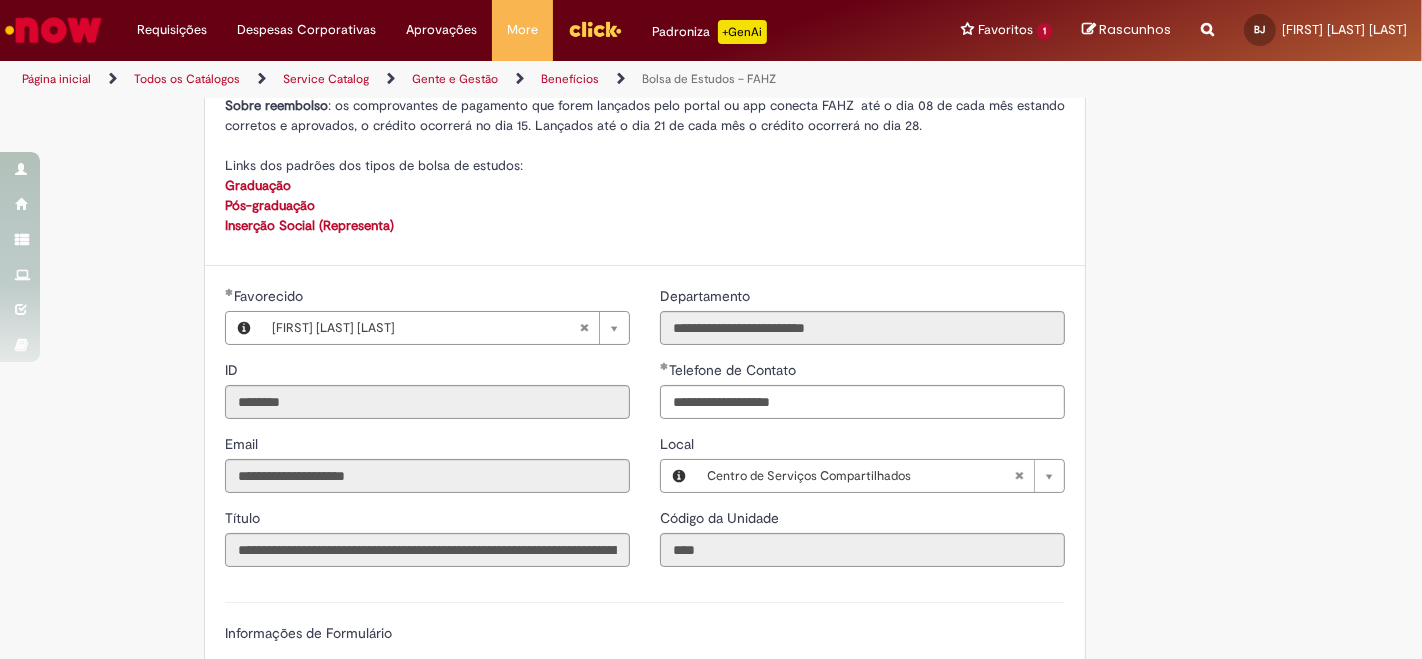 scroll, scrollTop: 555, scrollLeft: 0, axis: vertical 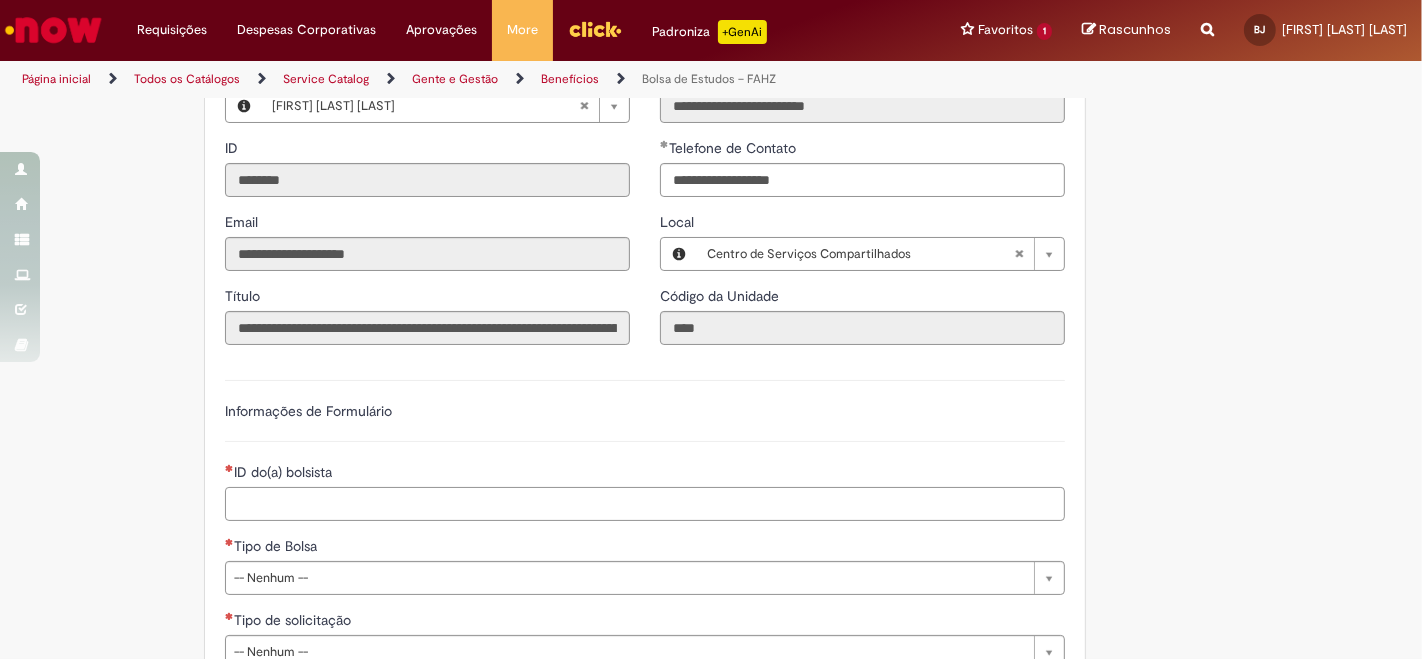 click on "ID do(a) bolsista" at bounding box center [645, 504] 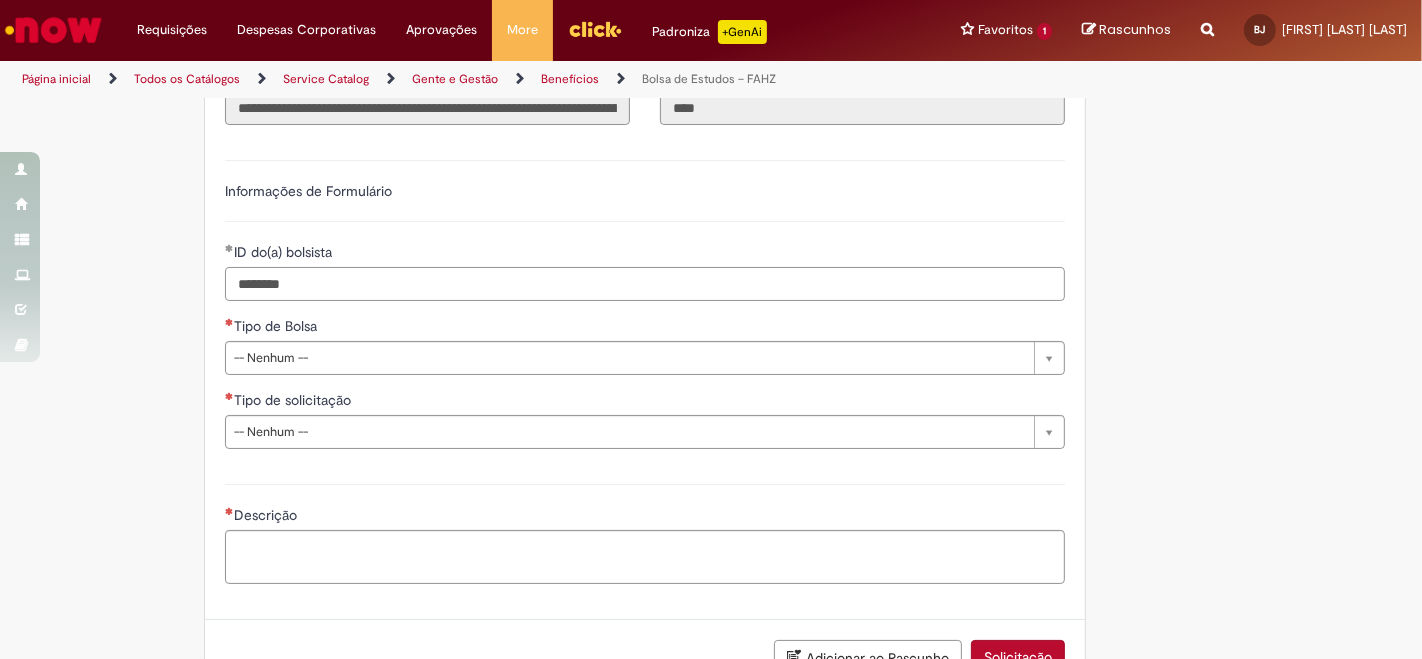 scroll, scrollTop: 777, scrollLeft: 0, axis: vertical 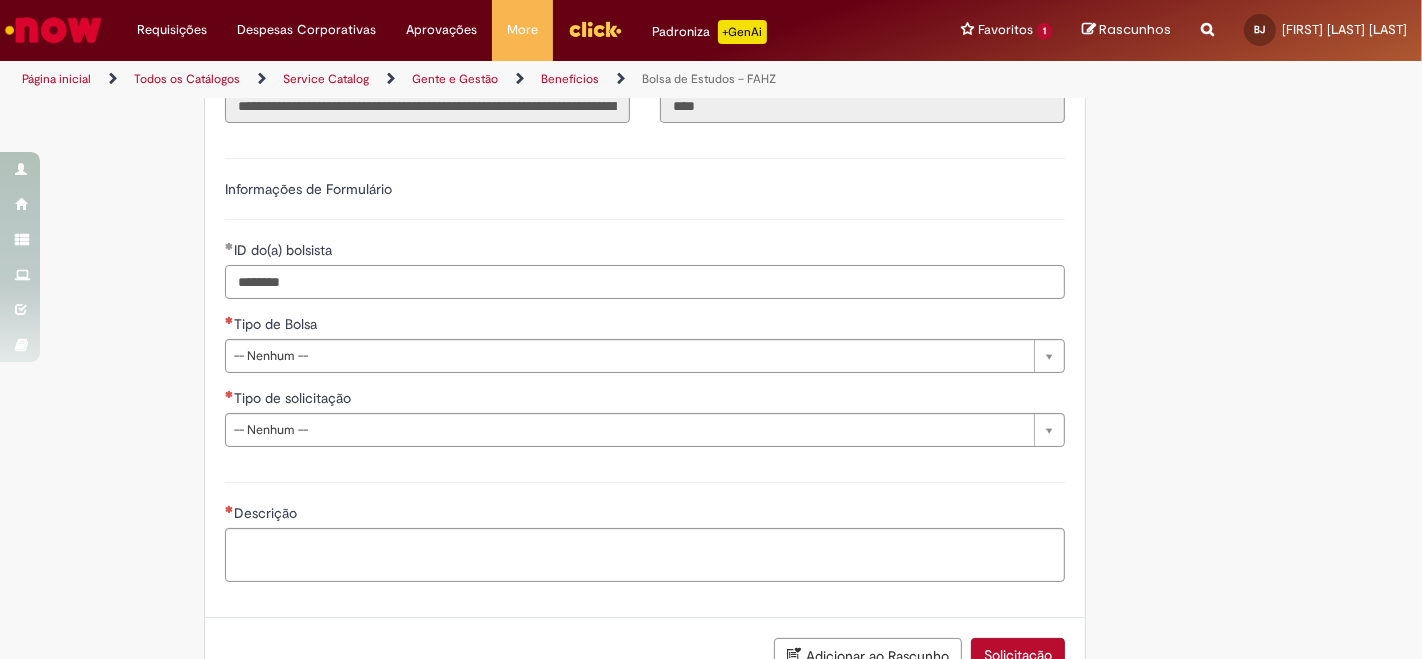 type on "********" 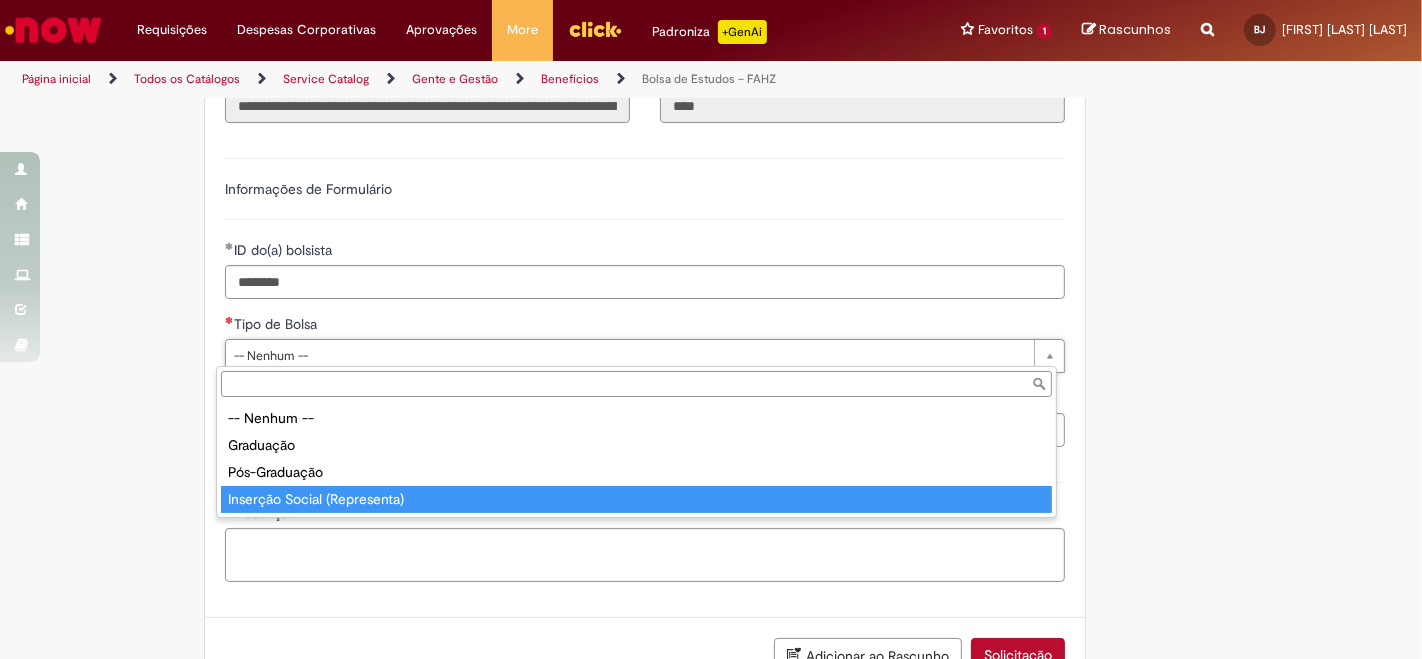 type on "**********" 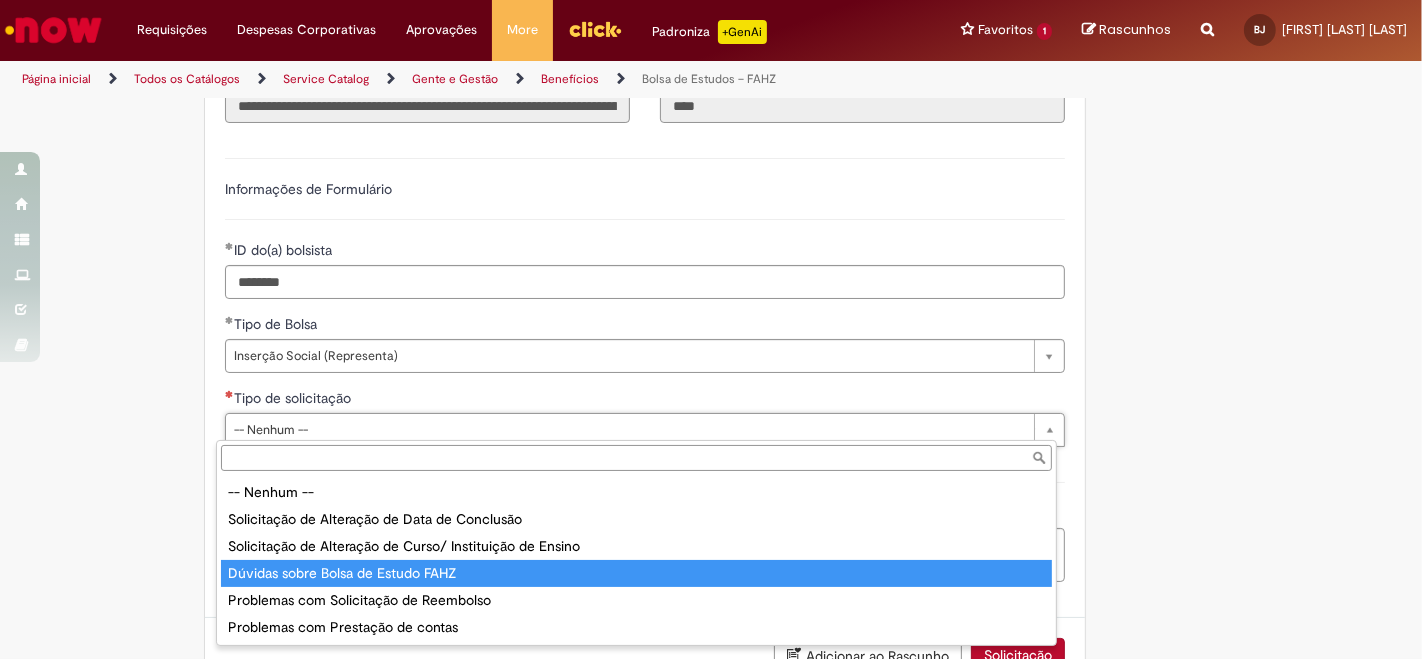 type on "**********" 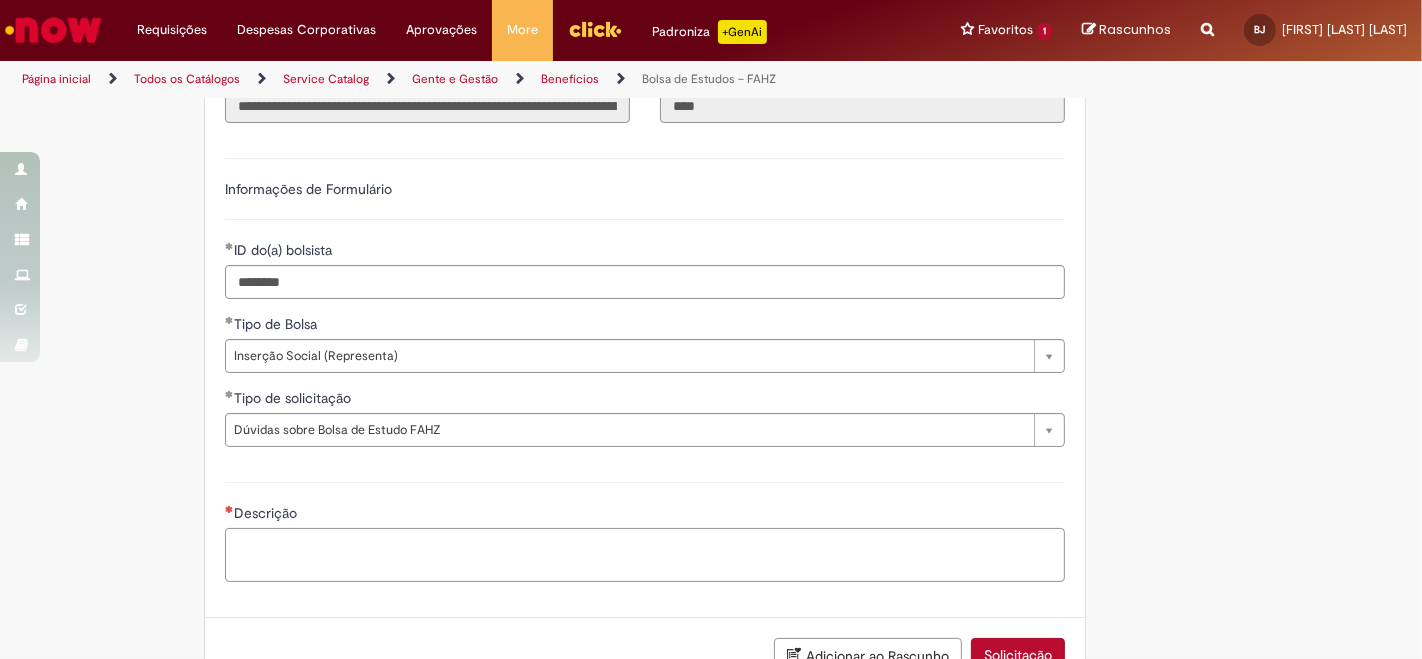 click on "Descrição" at bounding box center (645, 554) 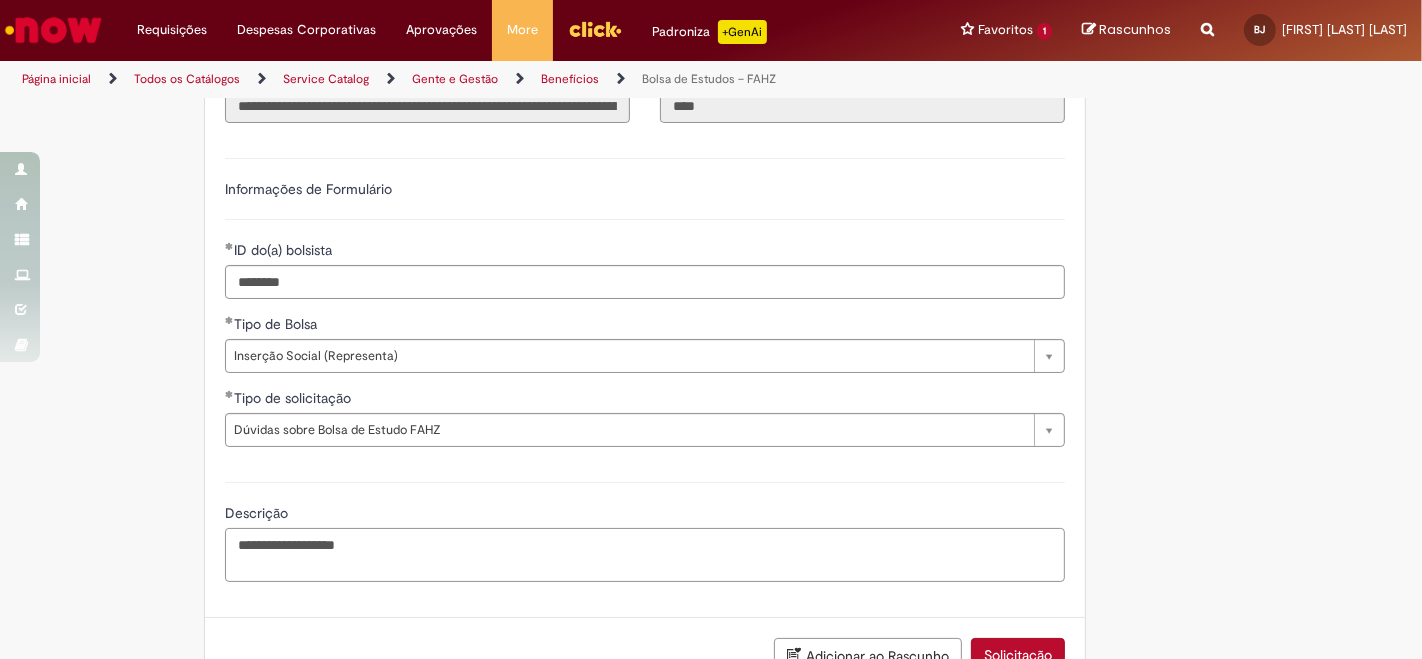 drag, startPoint x: 380, startPoint y: 538, endPoint x: 401, endPoint y: 526, distance: 24.186773 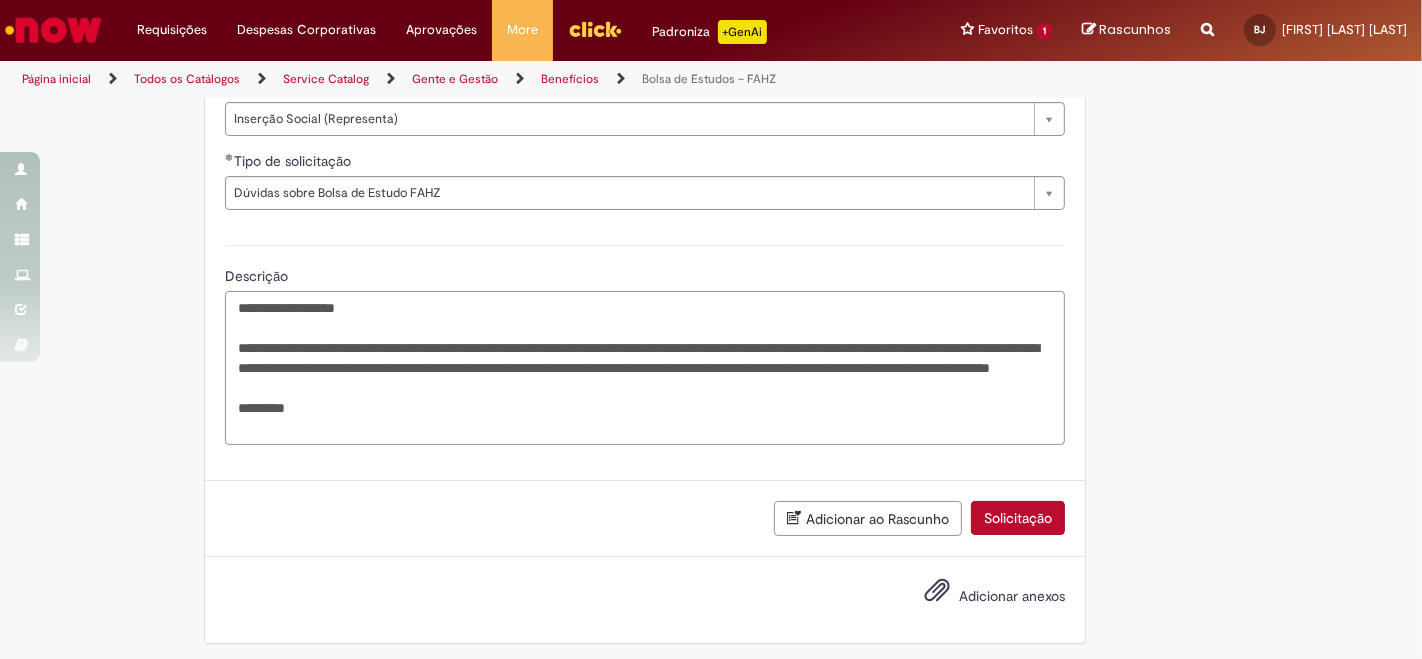 scroll, scrollTop: 1016, scrollLeft: 0, axis: vertical 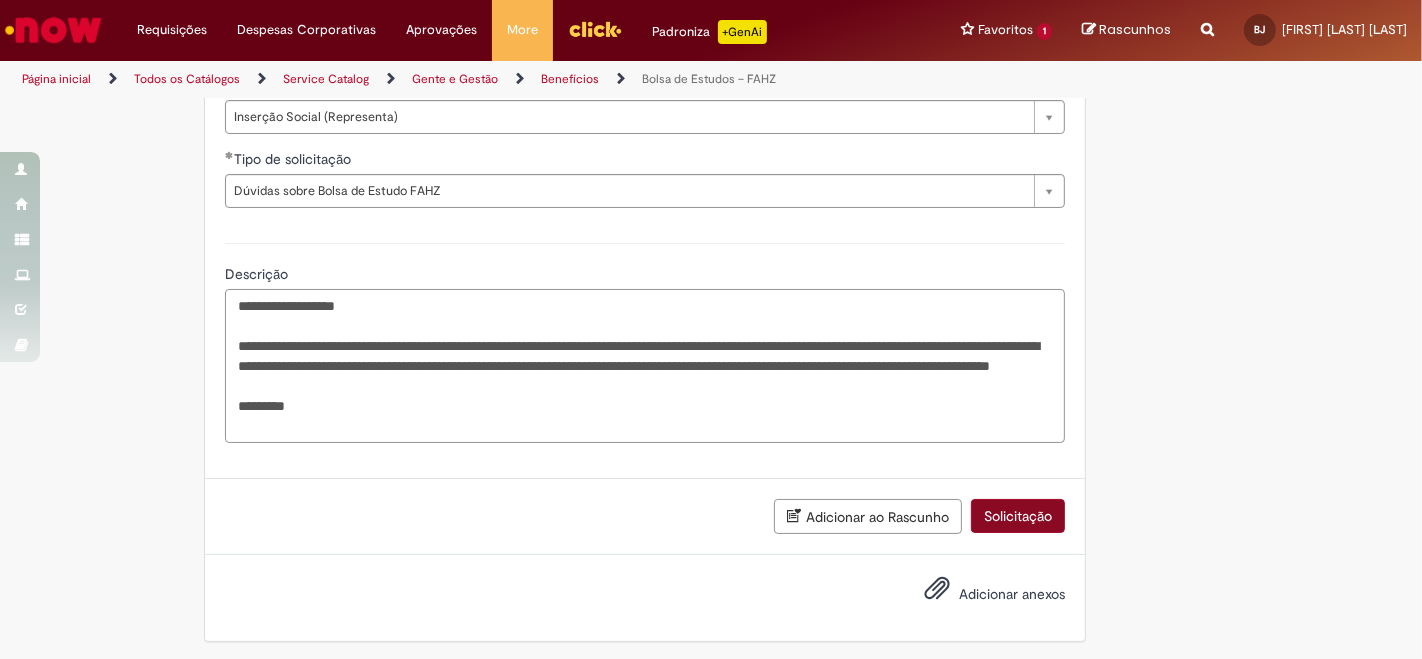 type on "**********" 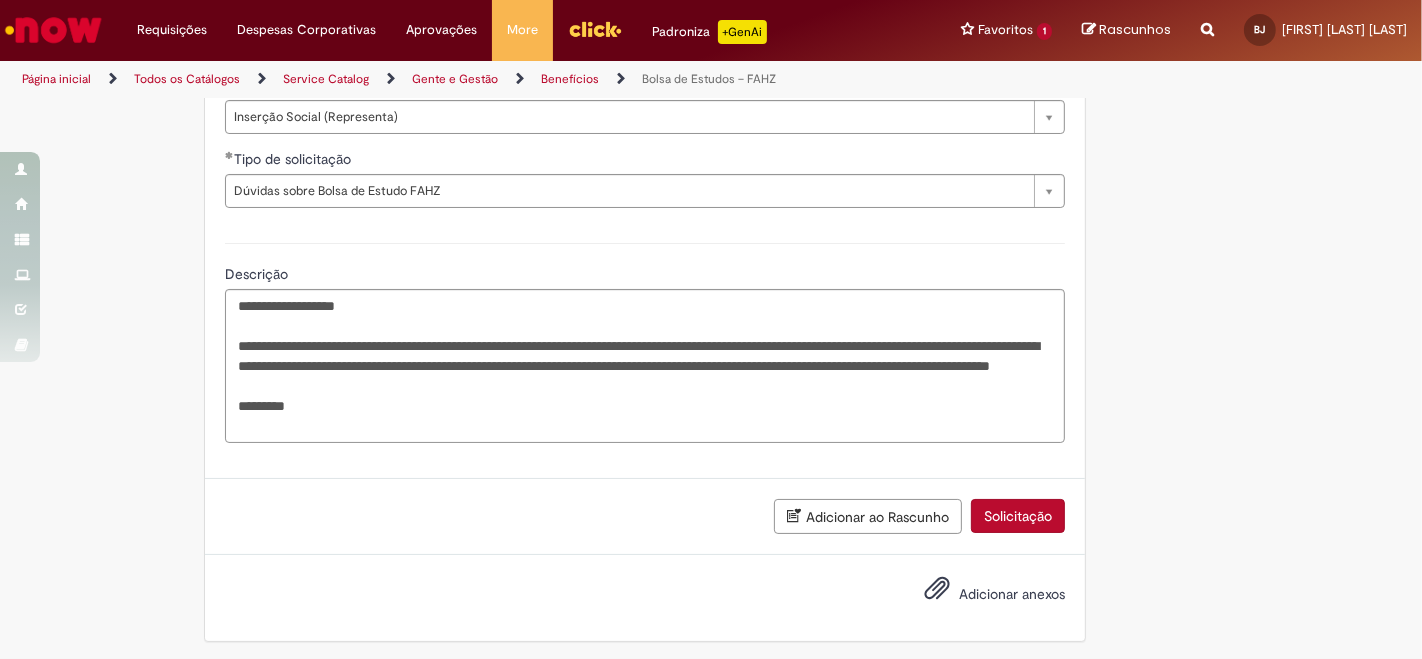 click on "Solicitação" at bounding box center [1018, 516] 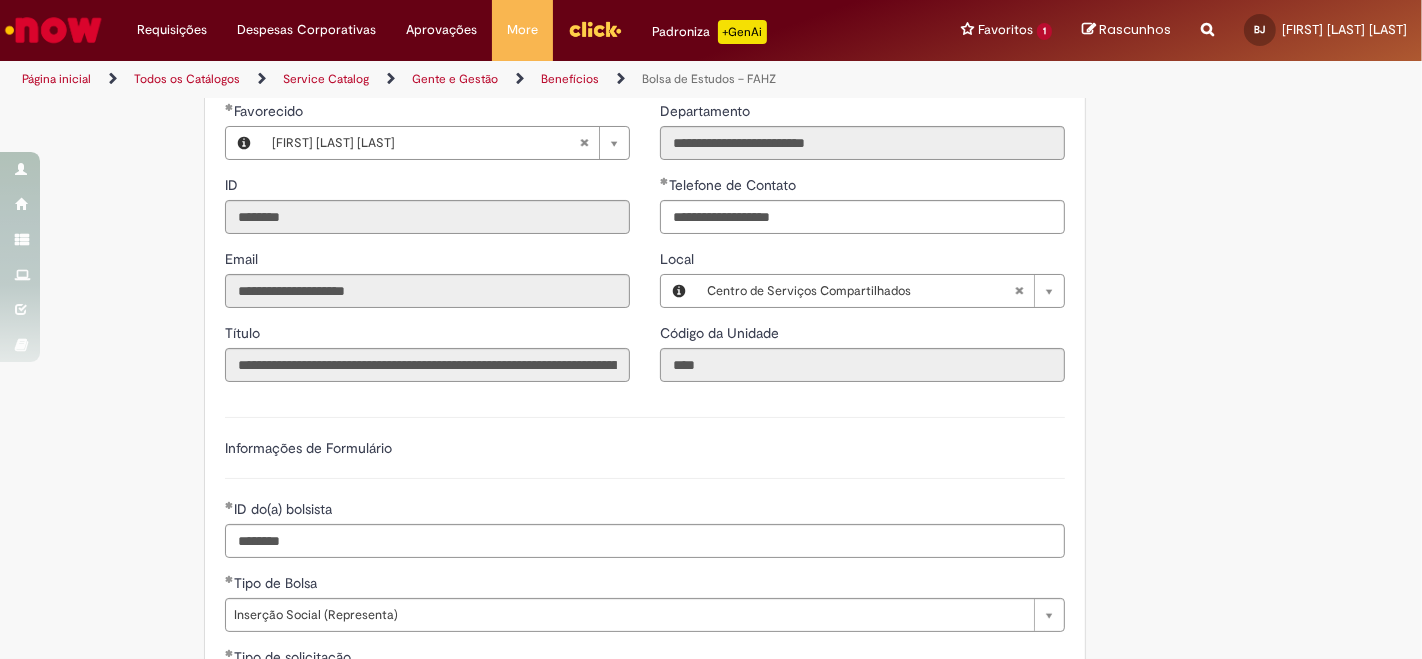 scroll, scrollTop: 303, scrollLeft: 0, axis: vertical 